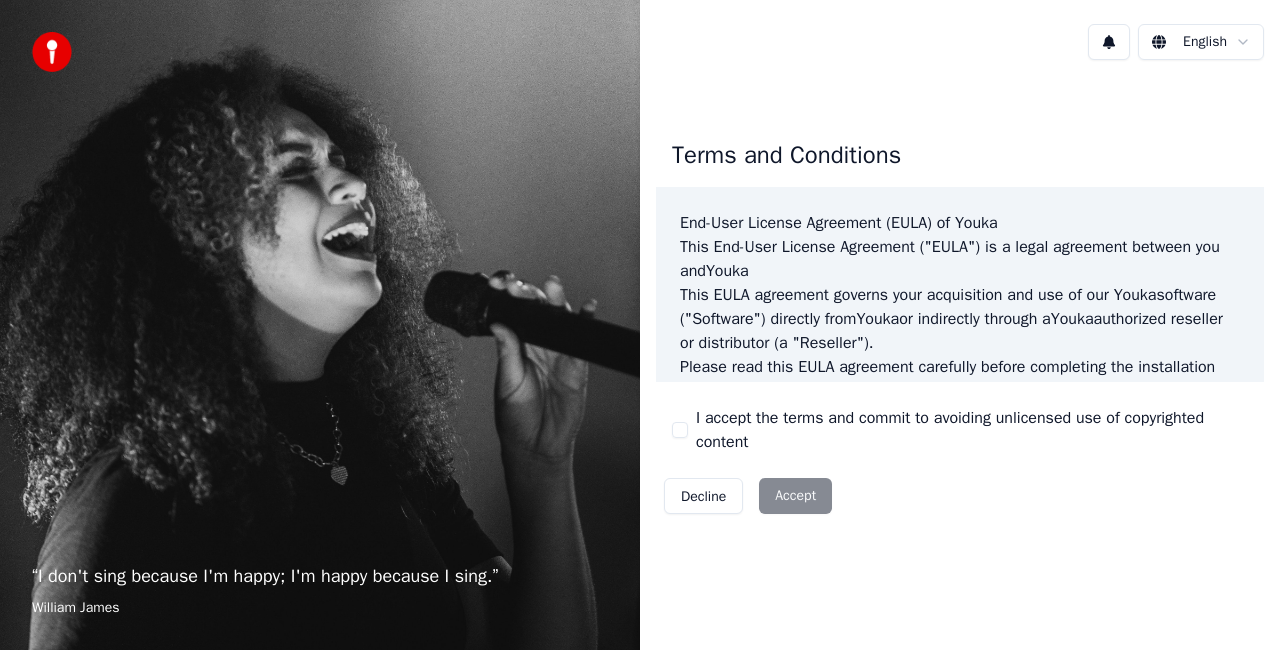 scroll, scrollTop: 0, scrollLeft: 0, axis: both 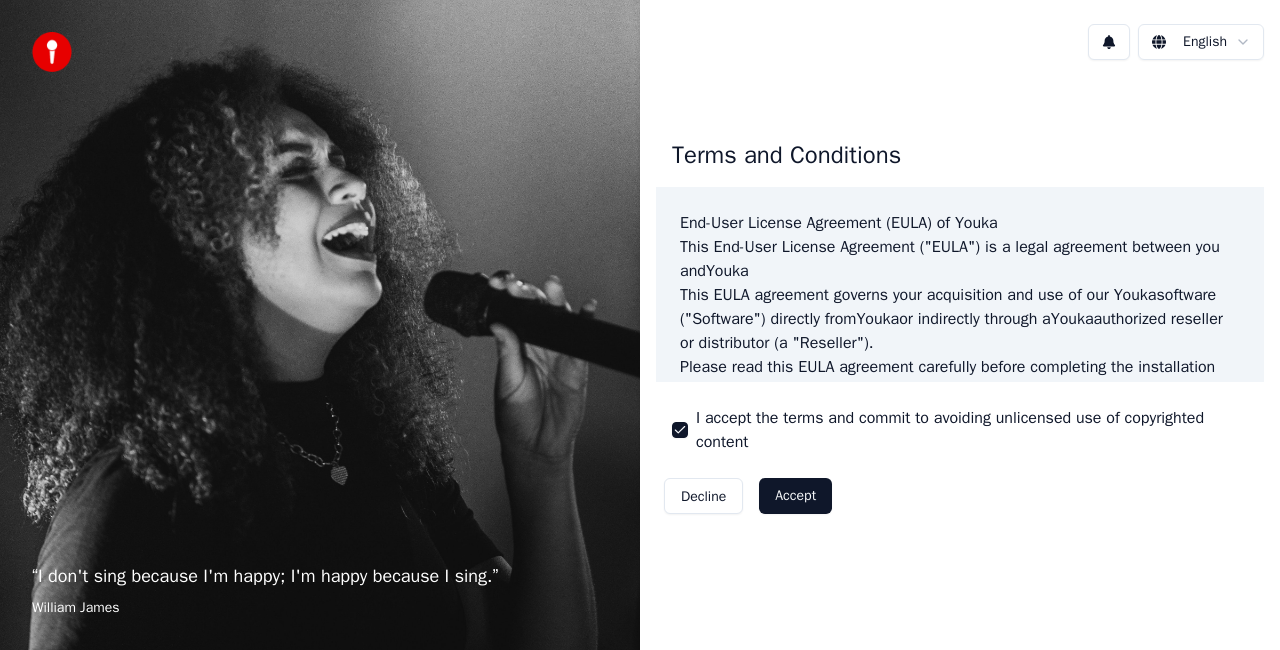 click on "Accept" at bounding box center (795, 496) 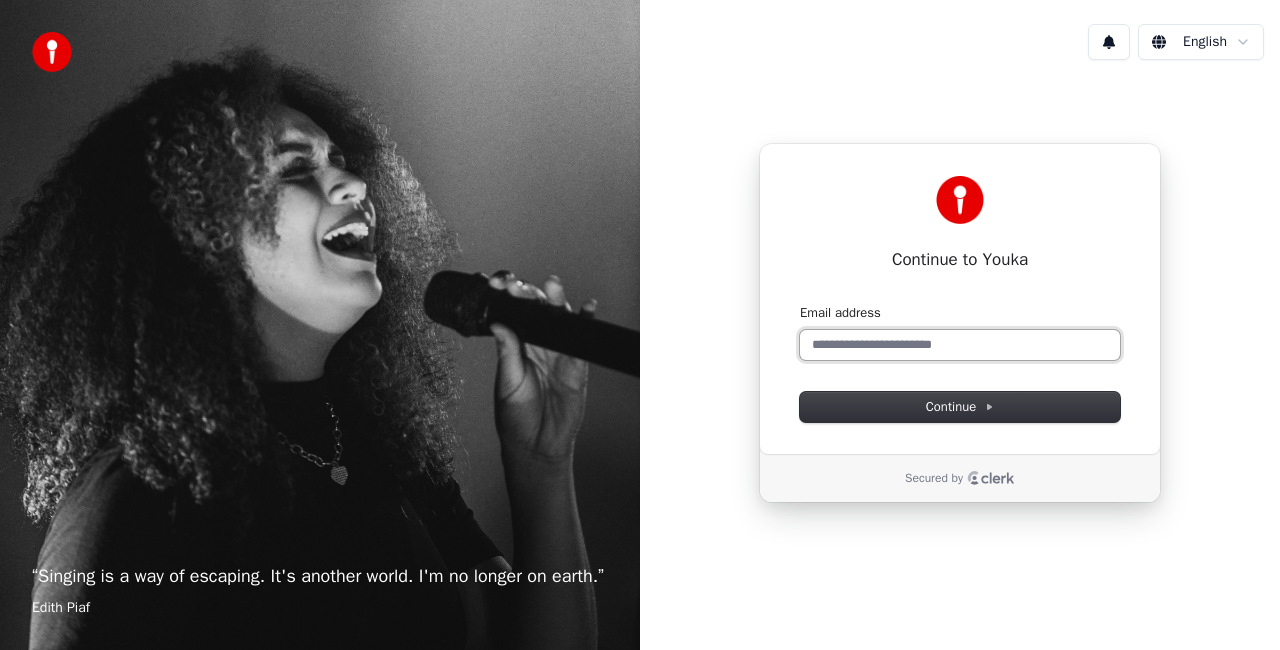 click on "Email address" at bounding box center [960, 345] 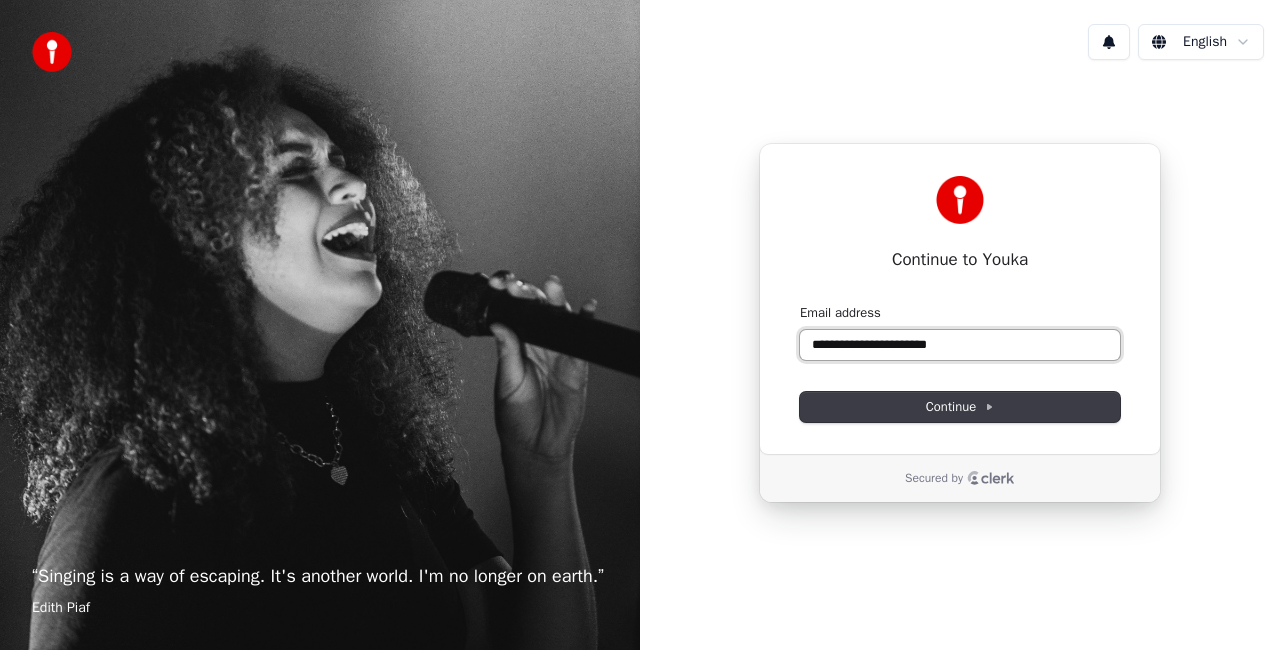 type on "**********" 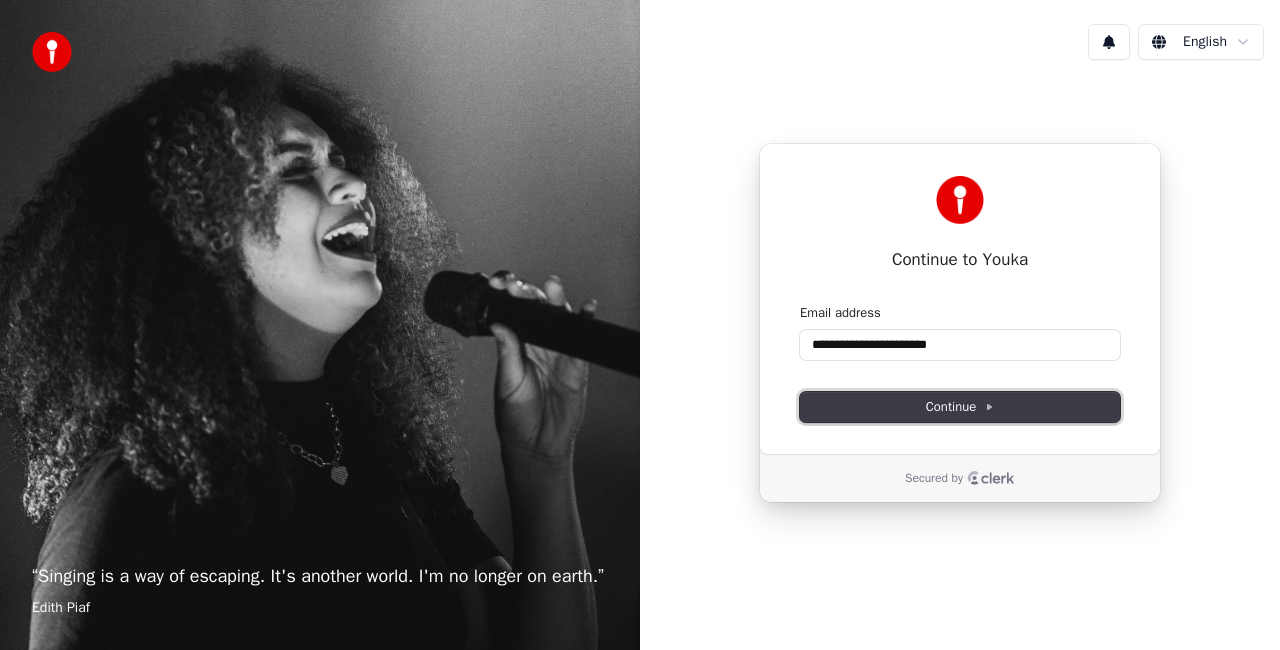 click on "Continue" at bounding box center [960, 407] 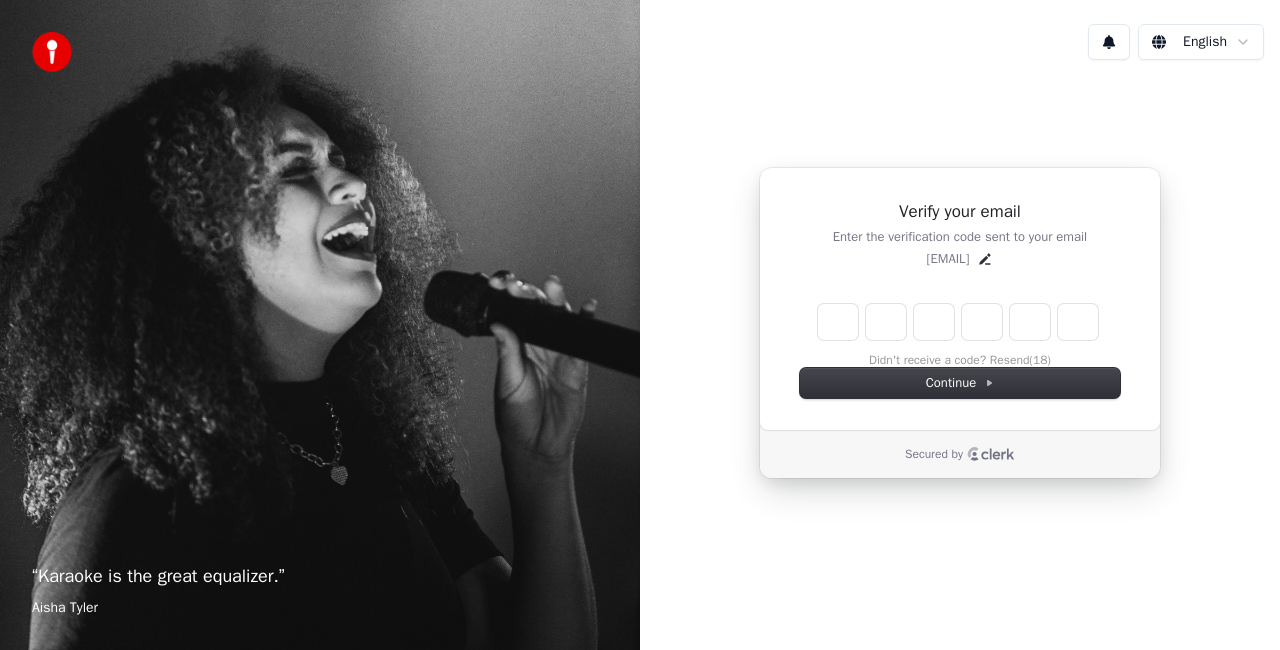 type on "*" 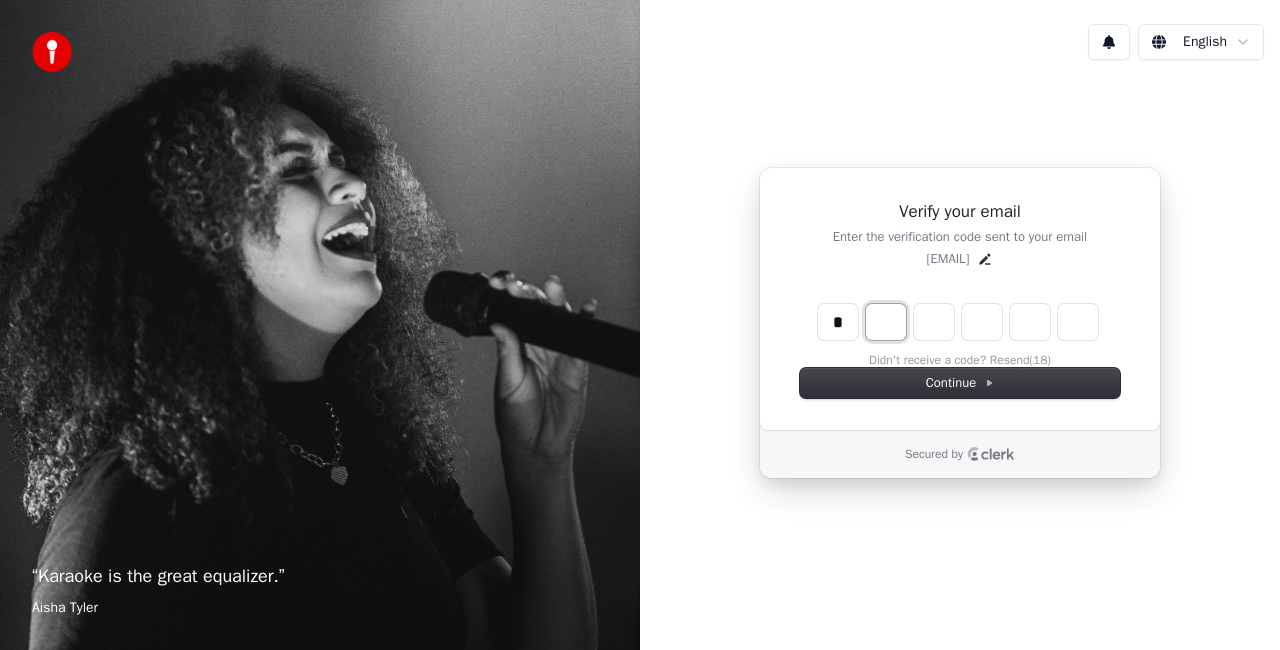 type on "*" 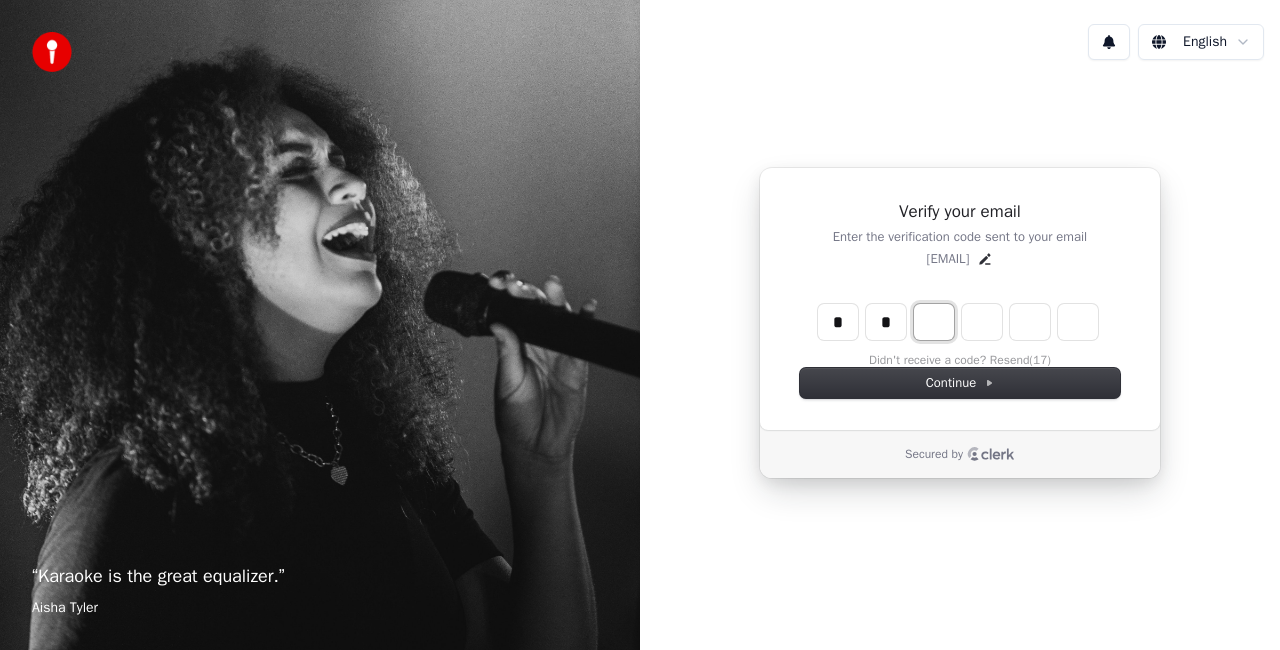 type on "*" 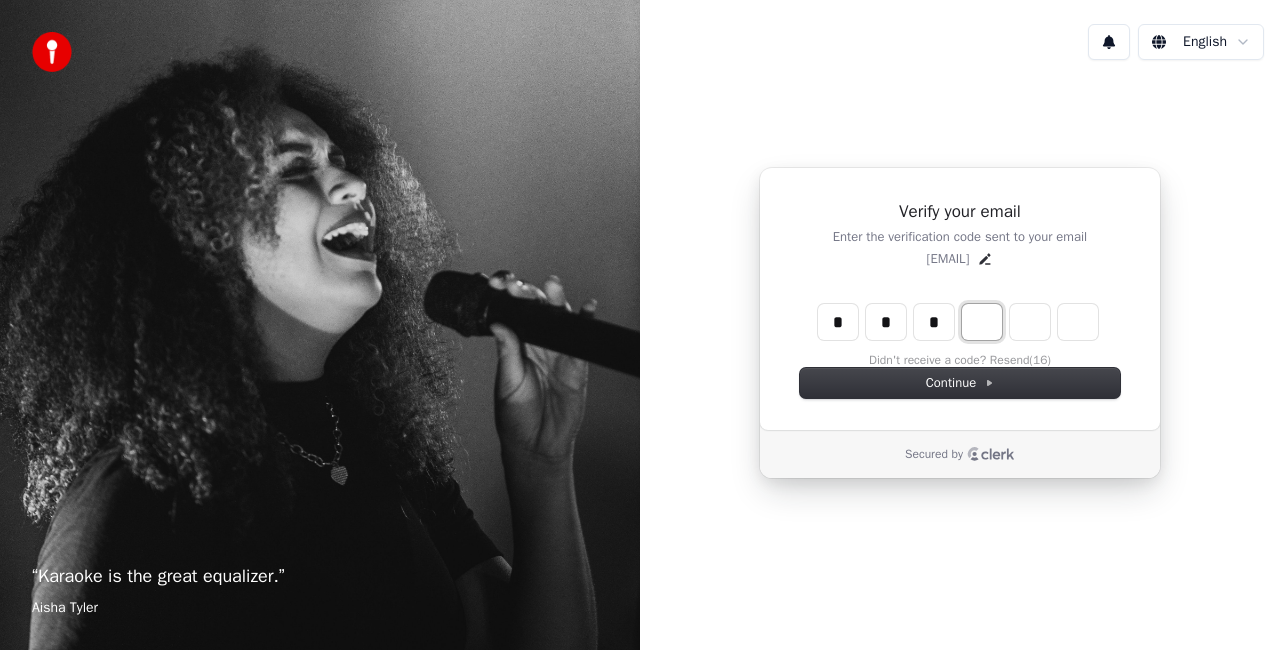type on "*" 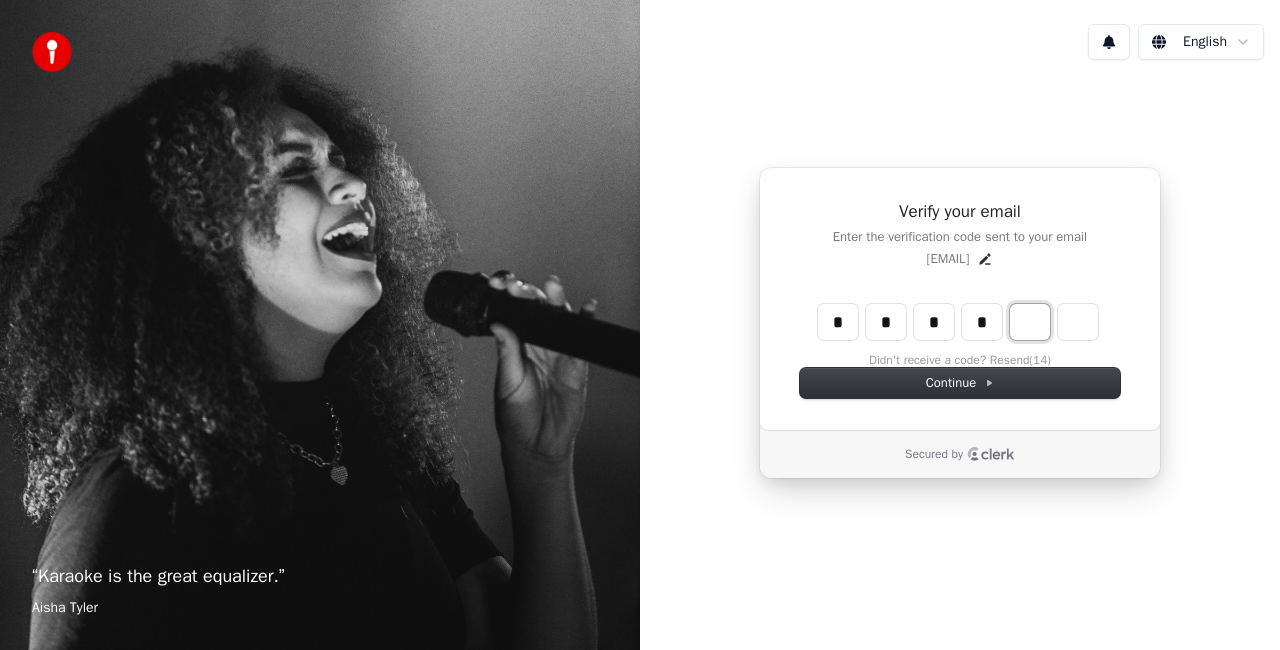 type on "*" 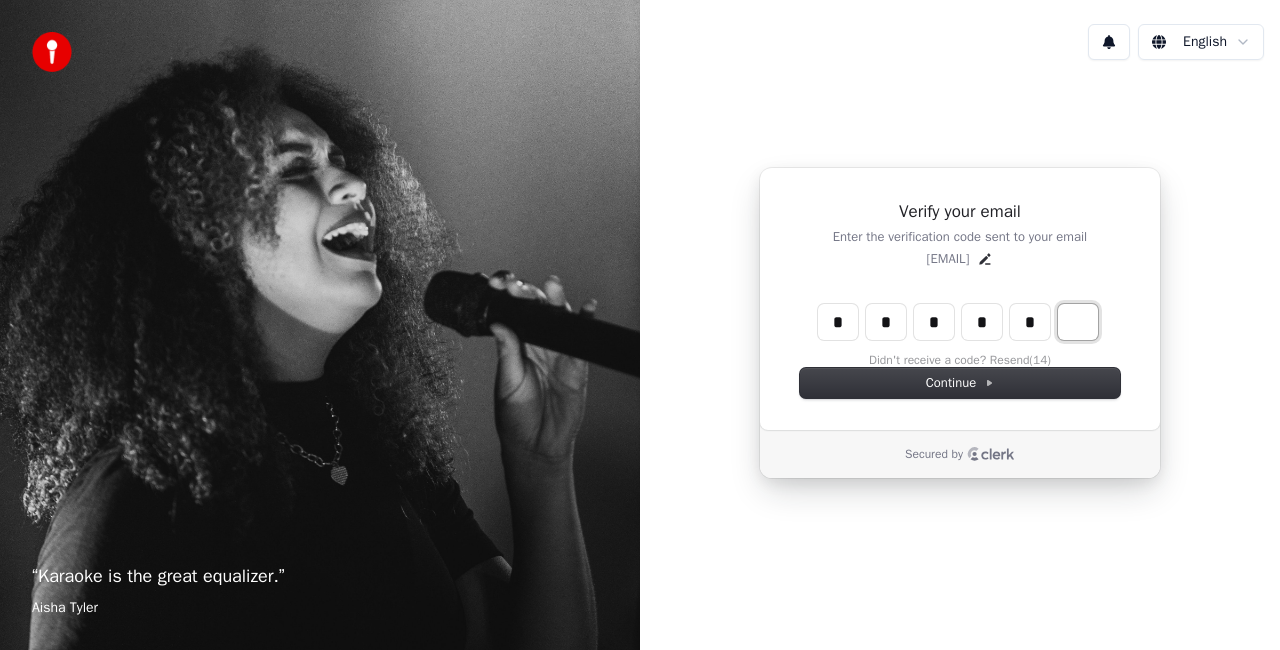type on "*" 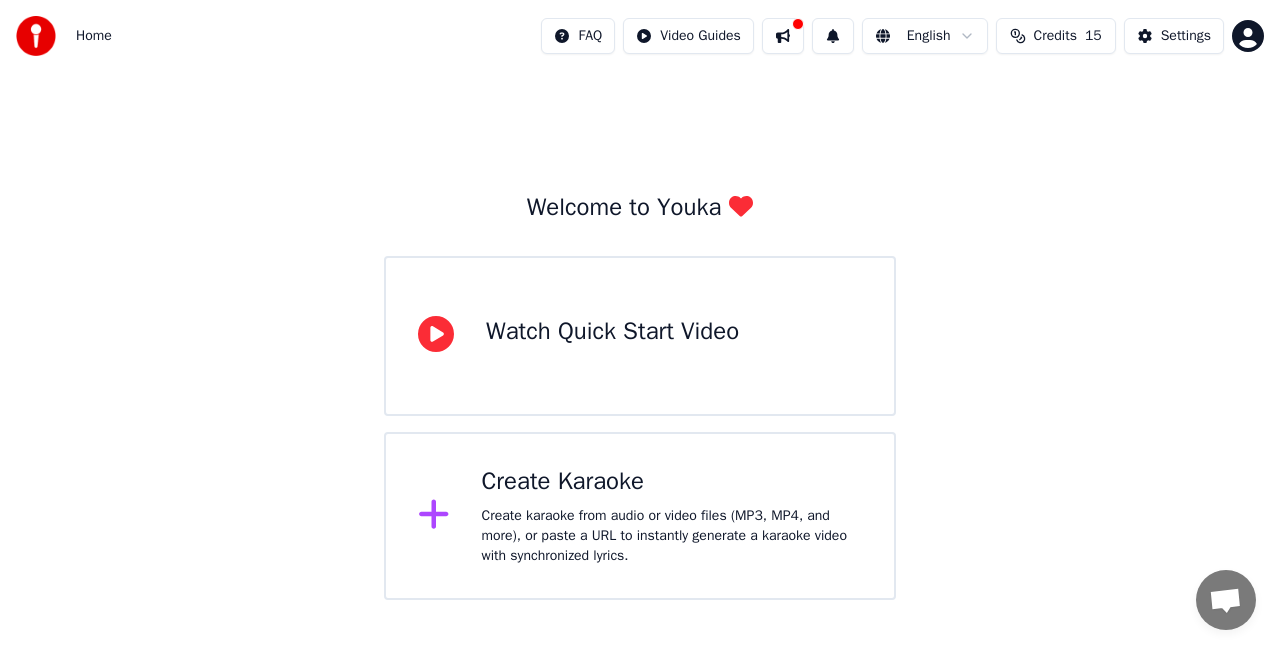 click on "Watch Quick Start Video" at bounding box center [640, 336] 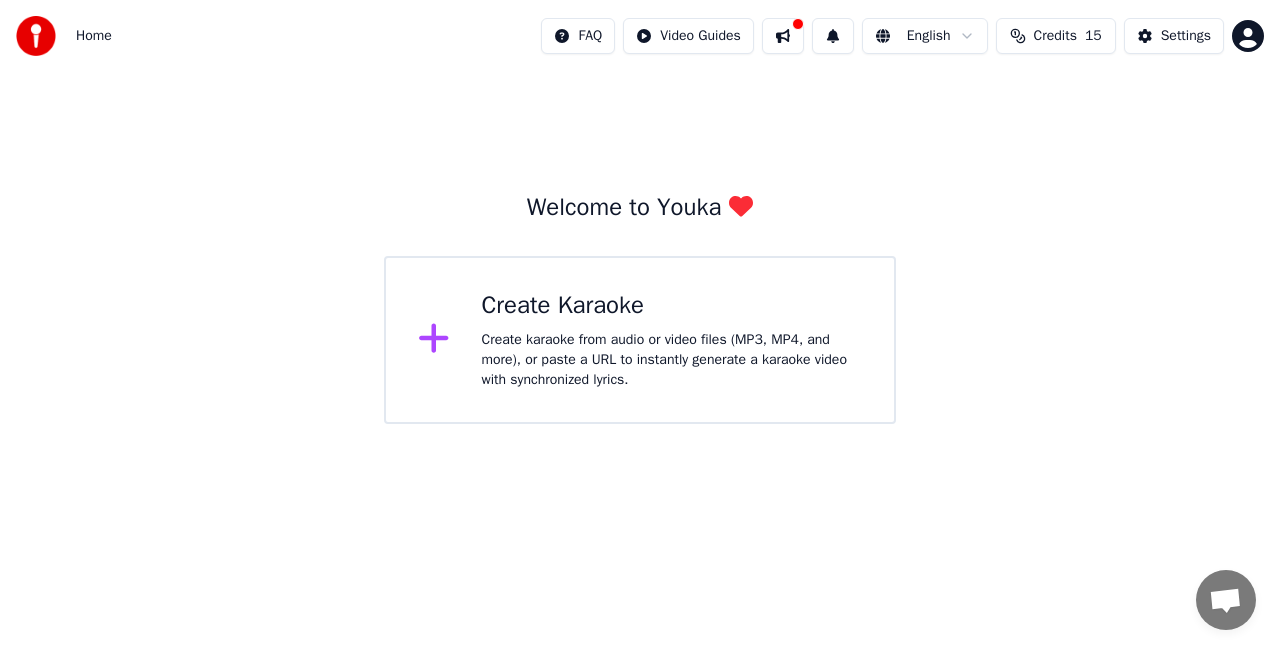 click on "Create Karaoke Create karaoke from audio or video files (MP3, MP4, and more), or paste a URL to instantly generate a karaoke video with synchronized lyrics." at bounding box center [640, 340] 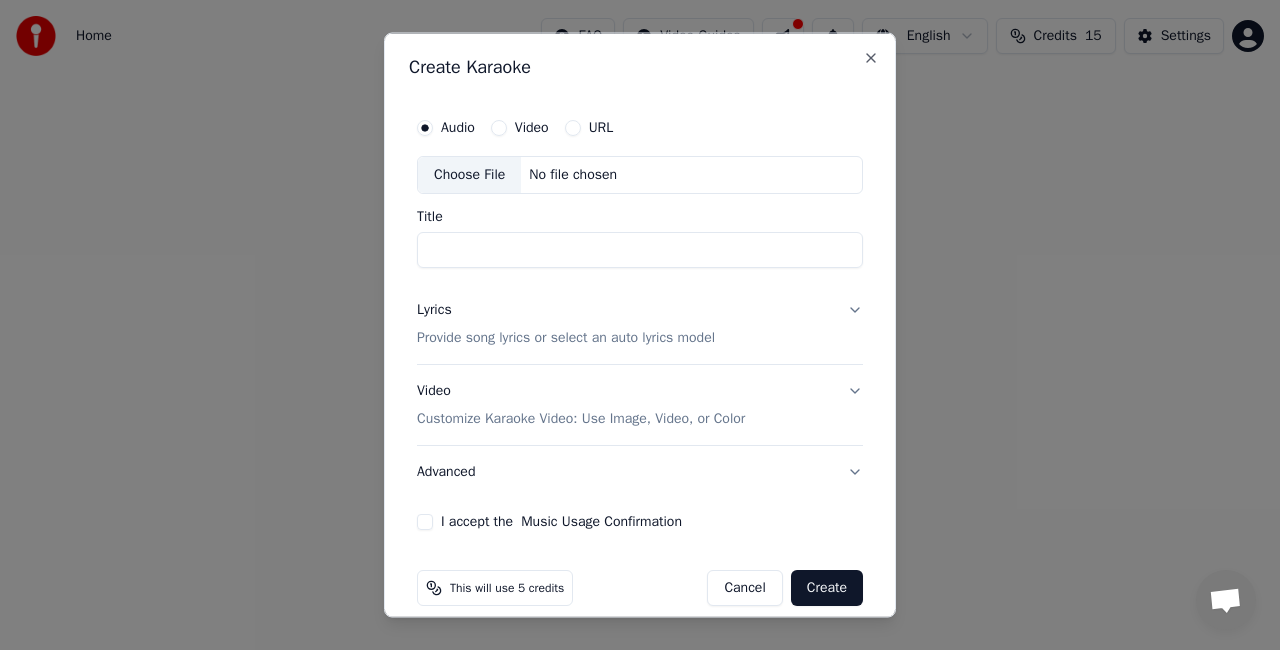click on "Title" at bounding box center [640, 249] 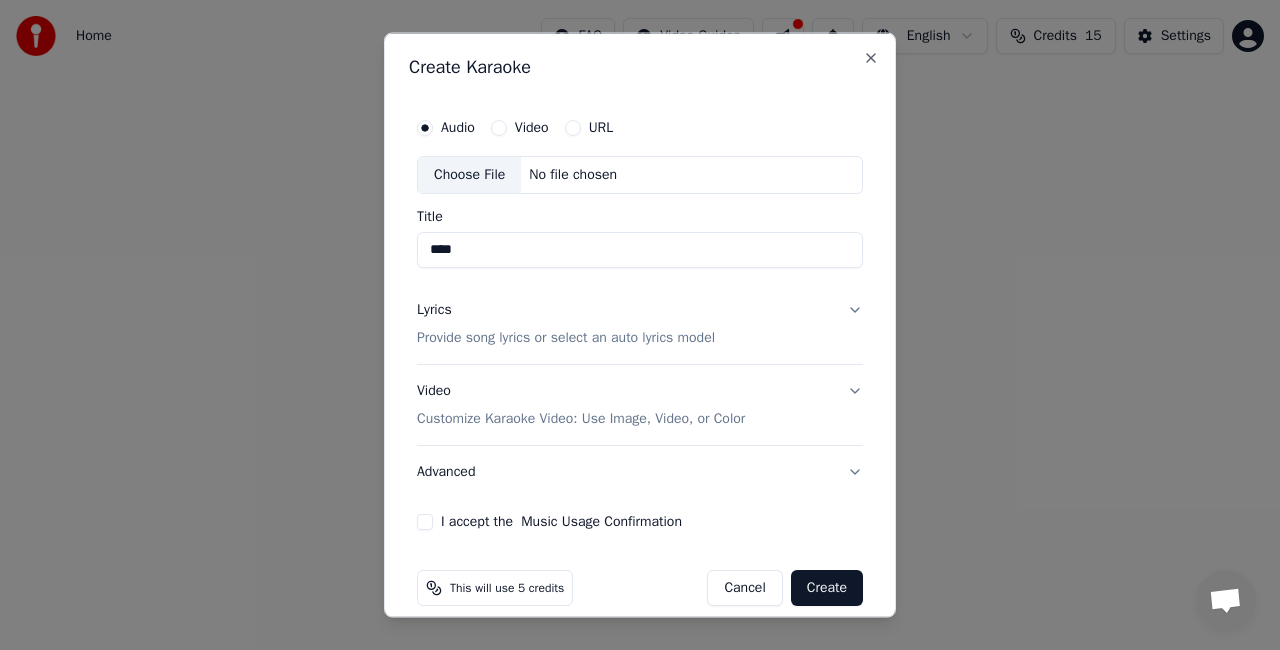 click on "Video" at bounding box center [520, 128] 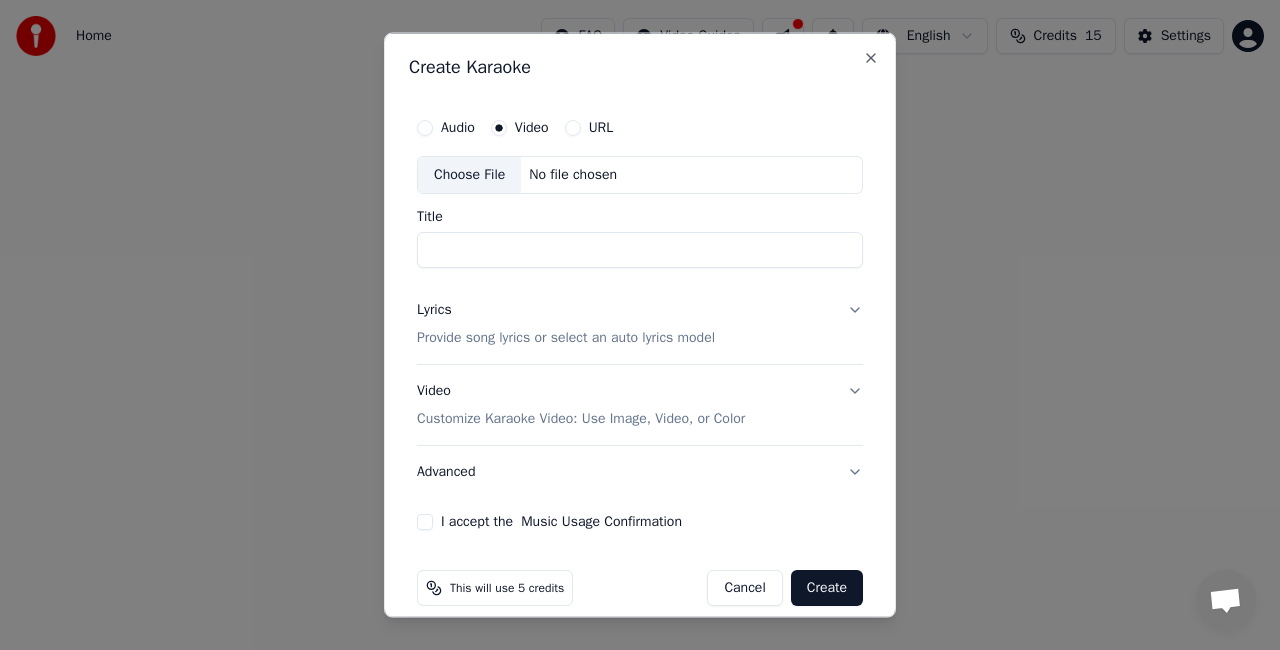click on "Title" at bounding box center (640, 249) 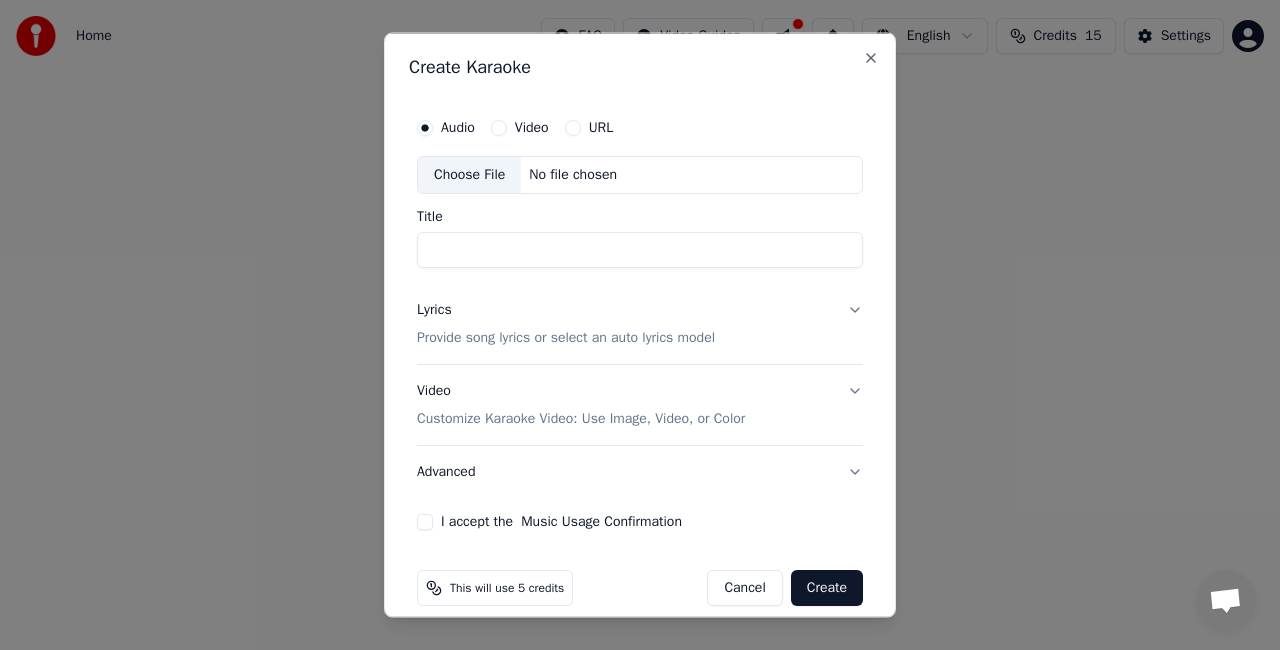 click on "Video" at bounding box center [499, 128] 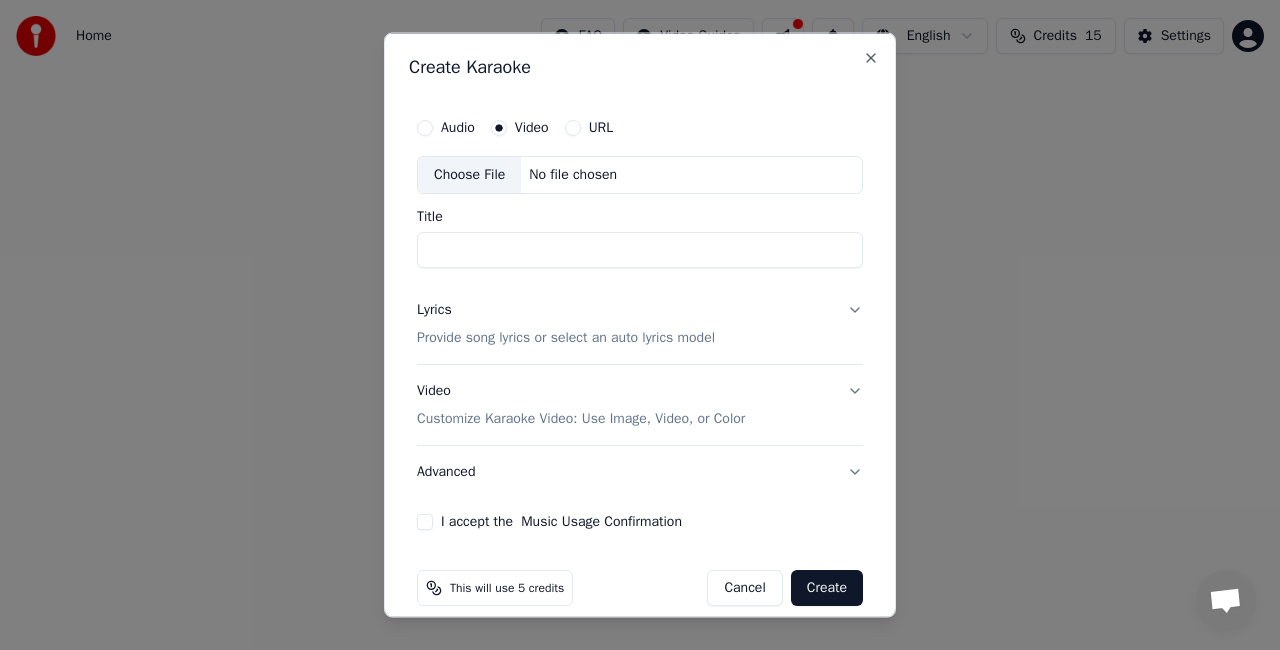 click on "Title" at bounding box center [640, 249] 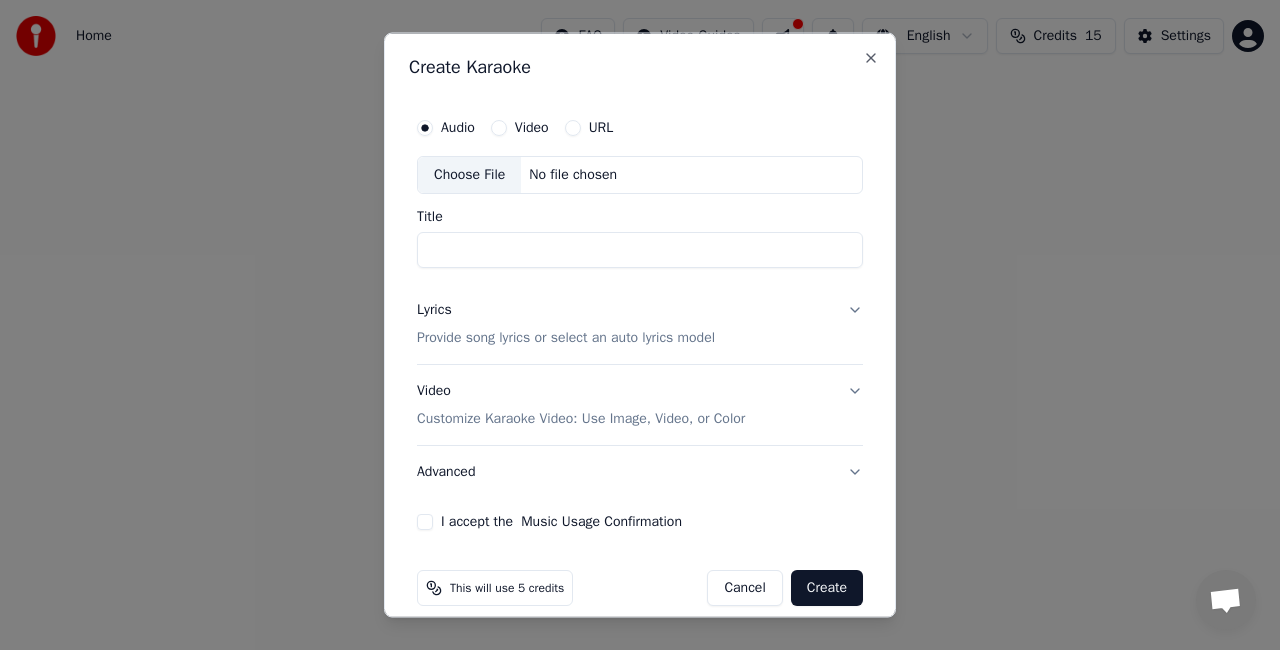 scroll, scrollTop: 18, scrollLeft: 0, axis: vertical 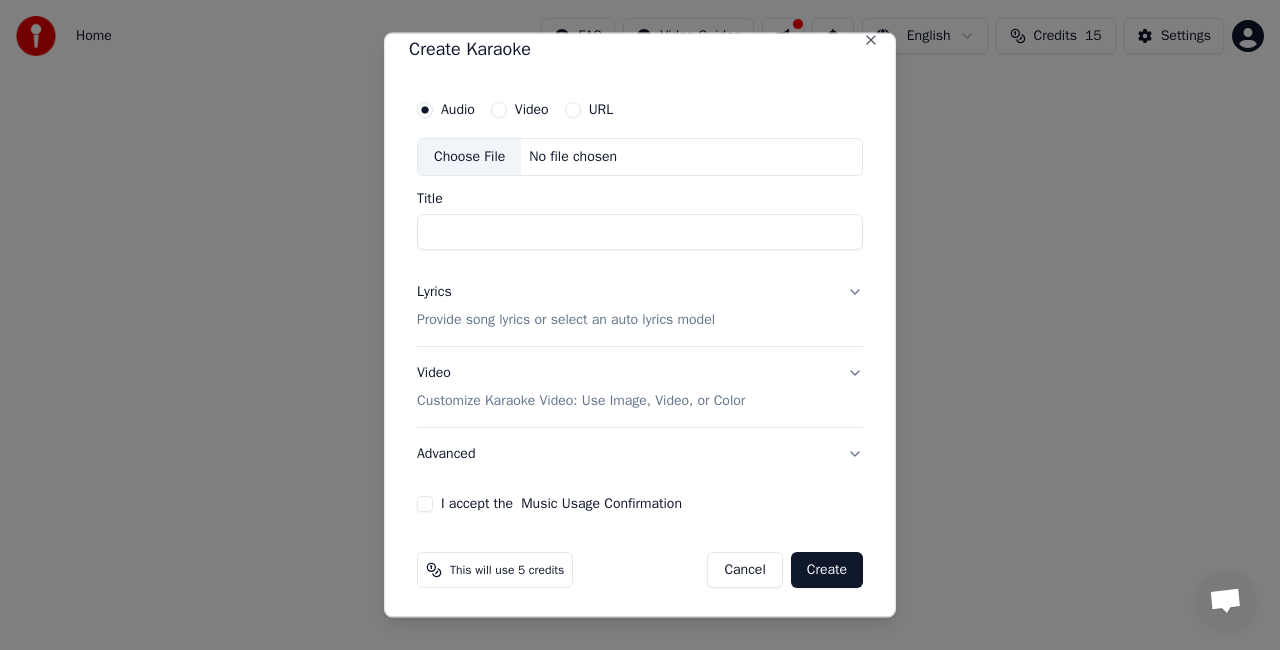 click on "Title" at bounding box center [640, 231] 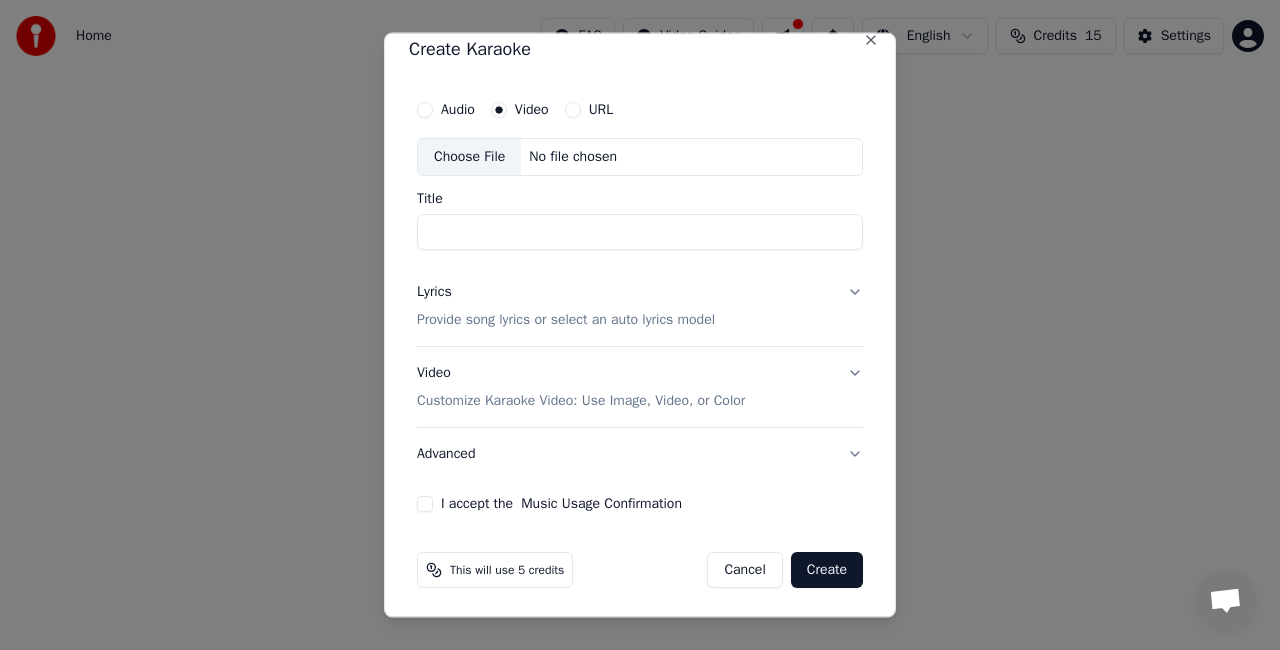 scroll, scrollTop: 0, scrollLeft: 0, axis: both 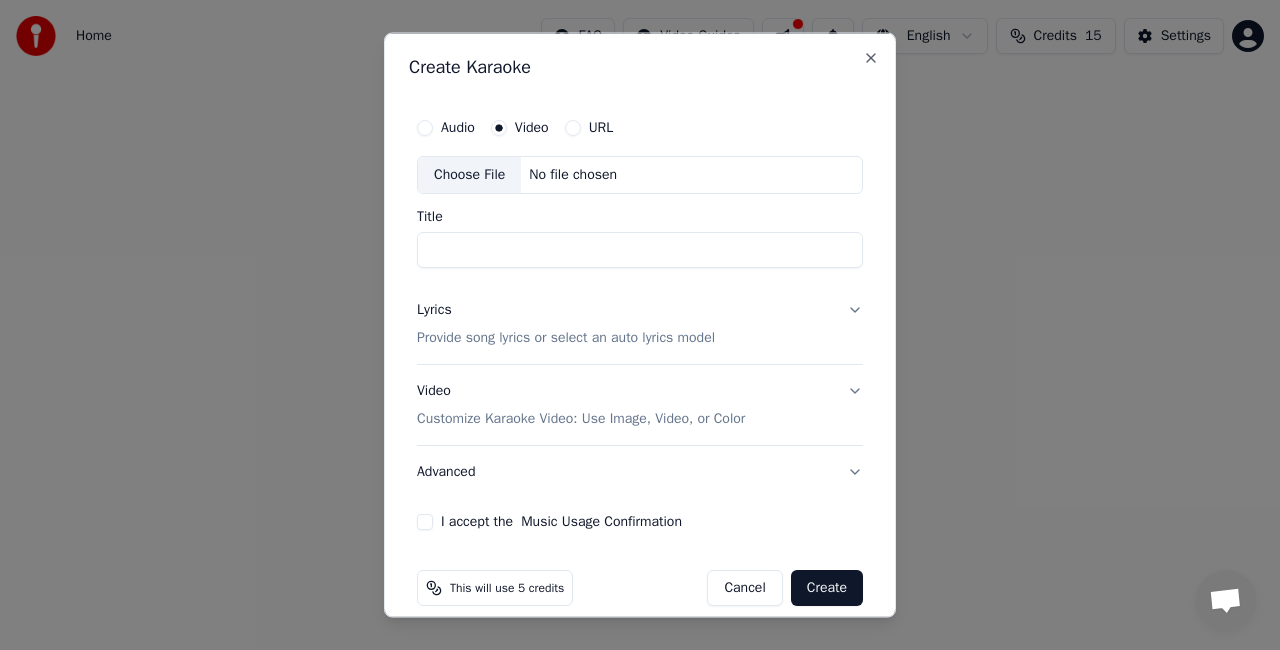 click on "Title" at bounding box center (640, 249) 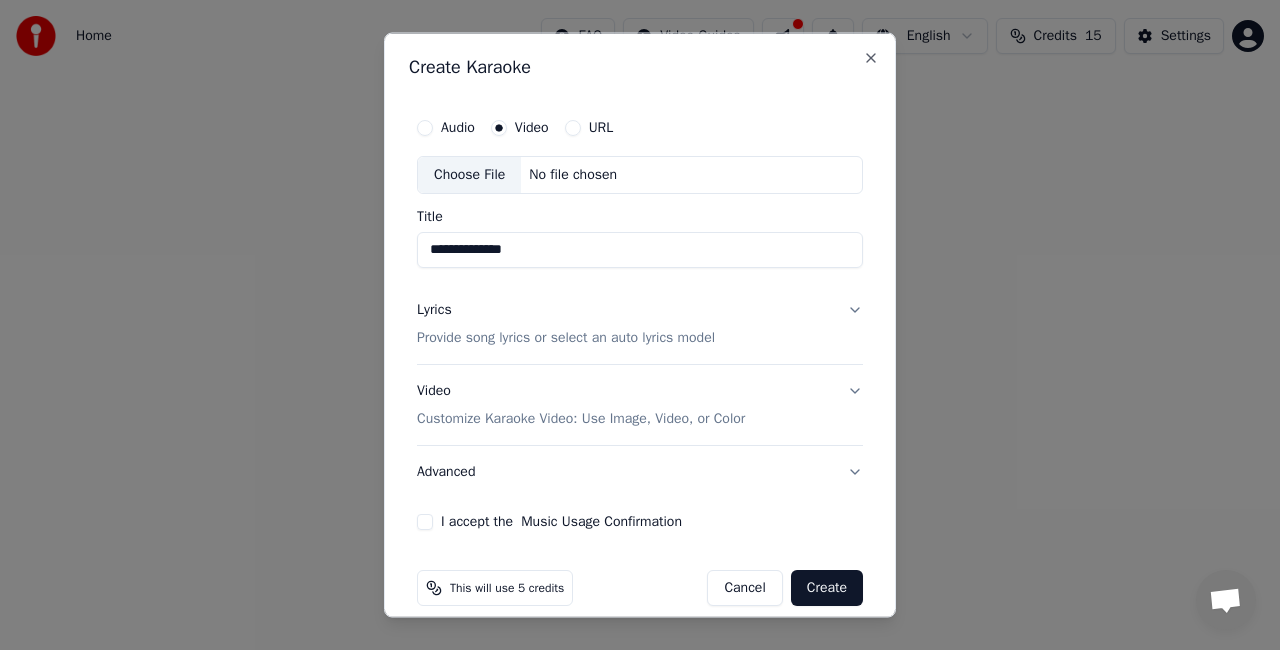 click on "Choose File" at bounding box center [469, 175] 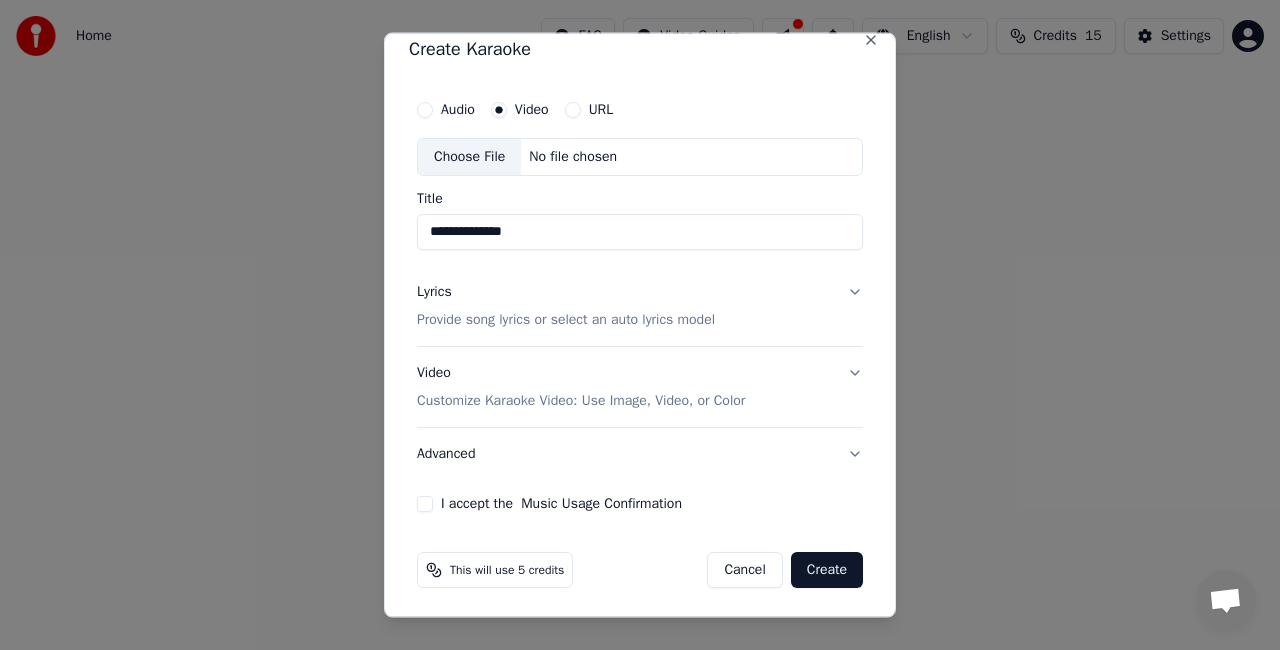 click on "Customize Karaoke Video: Use Image, Video, or Color" at bounding box center [581, 400] 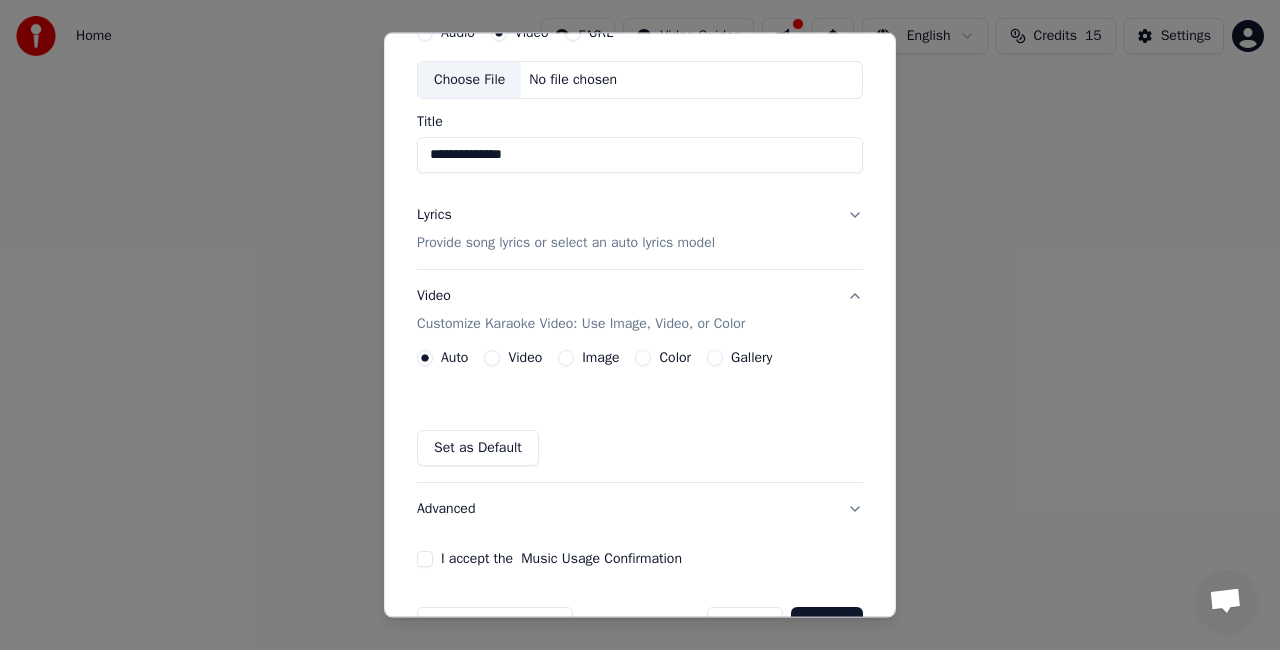 scroll, scrollTop: 106, scrollLeft: 0, axis: vertical 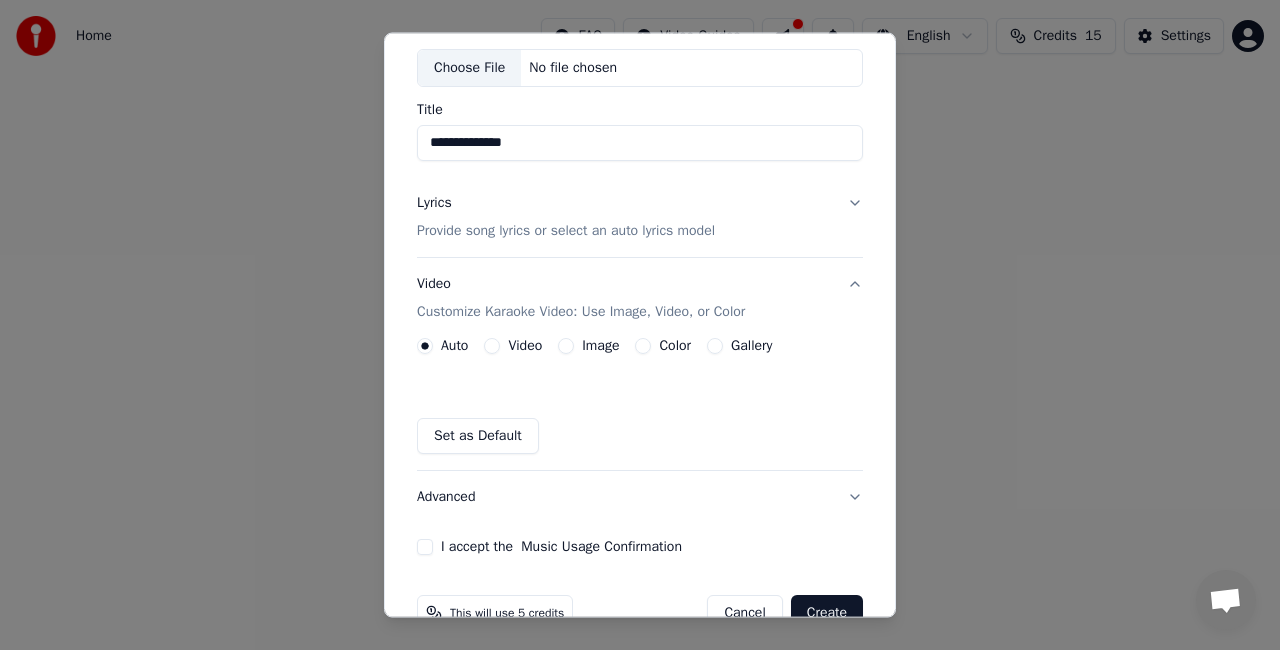 click on "Video" at bounding box center (492, 346) 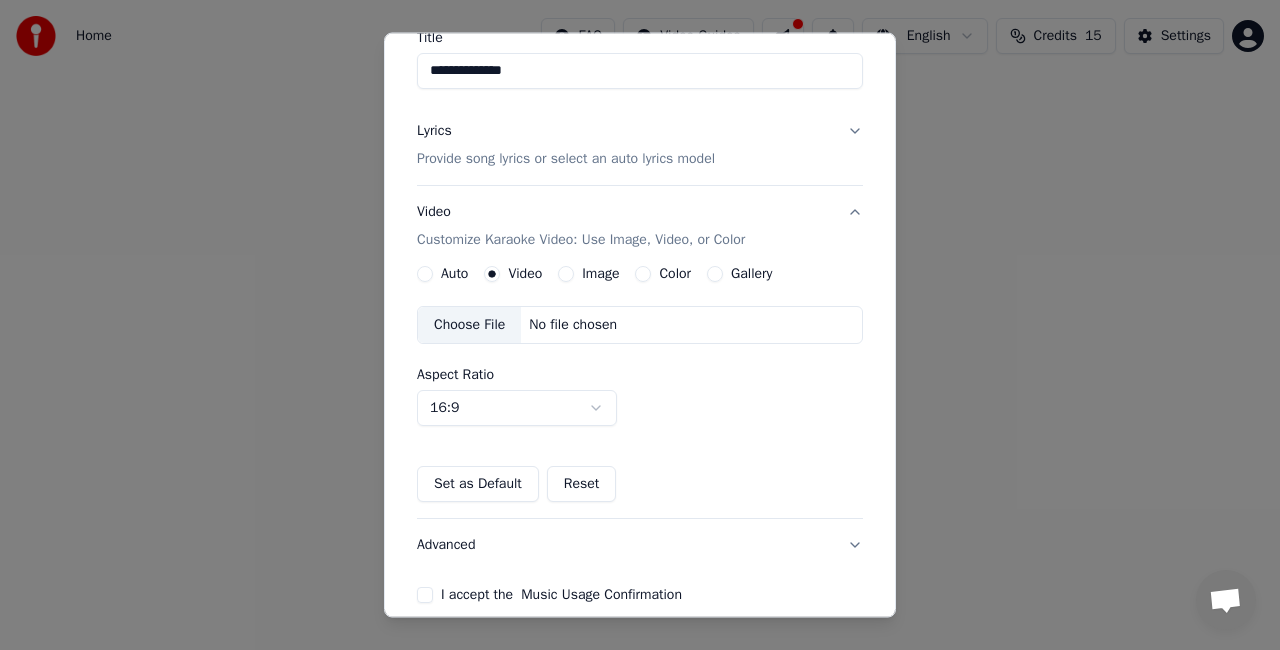 scroll, scrollTop: 196, scrollLeft: 0, axis: vertical 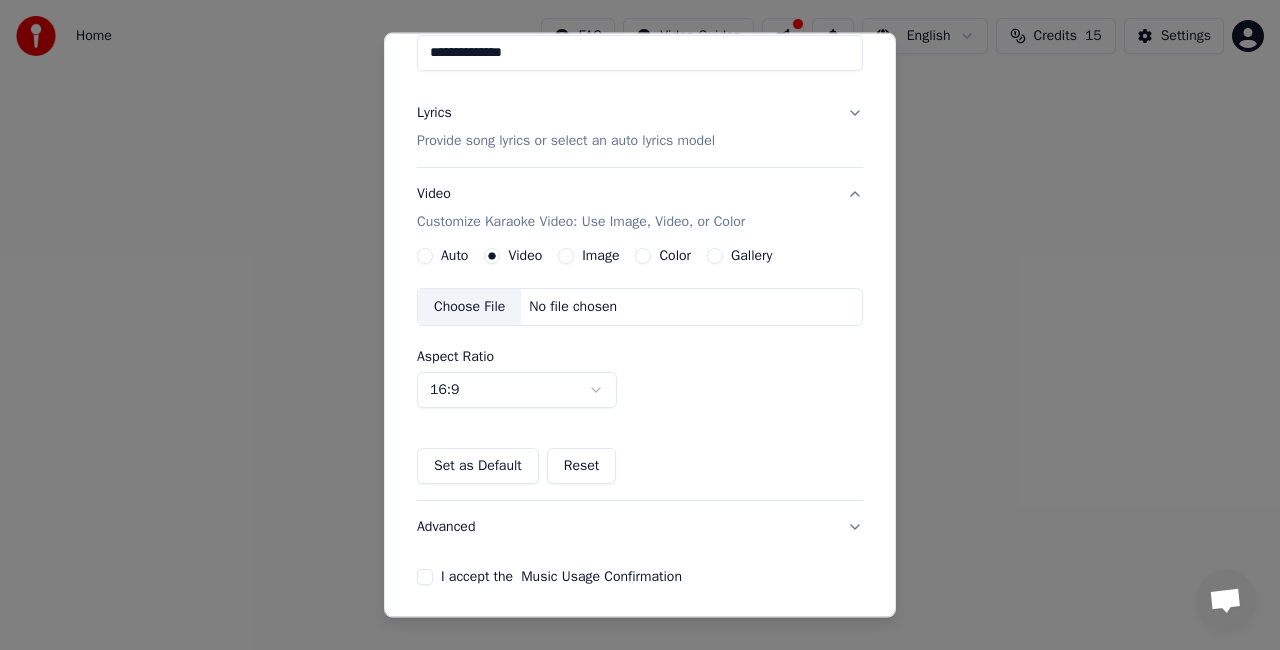 click on "Choose File" at bounding box center (469, 307) 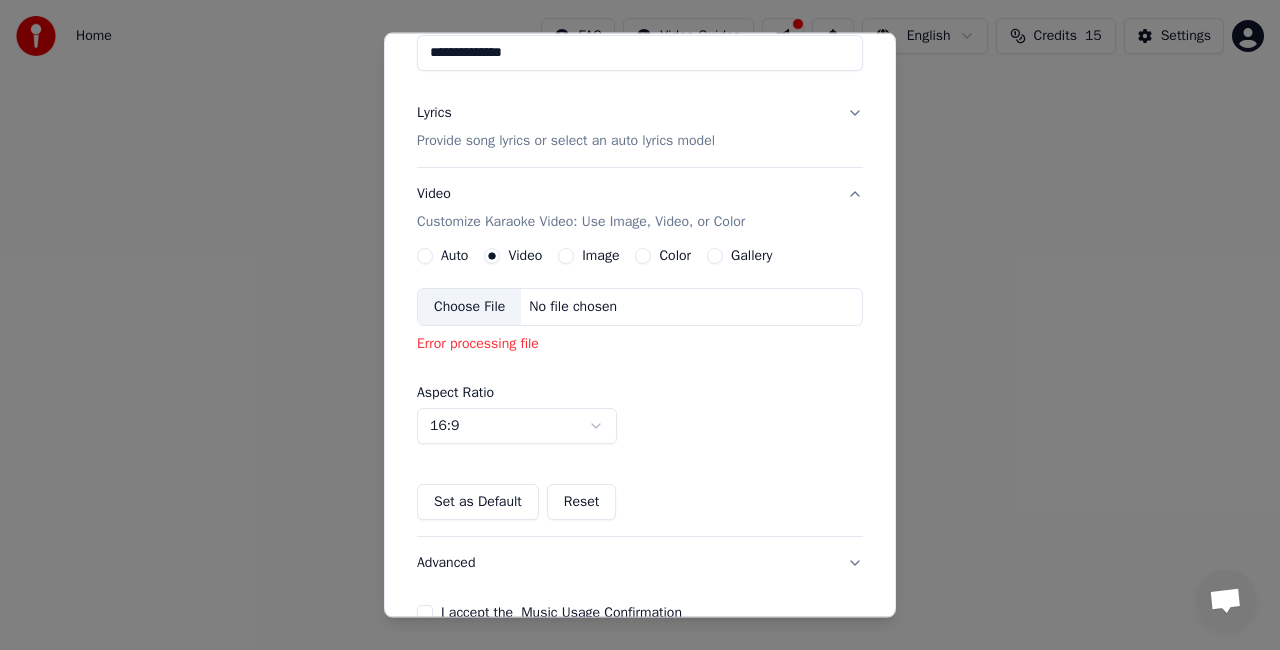 click on "No file chosen" at bounding box center (573, 307) 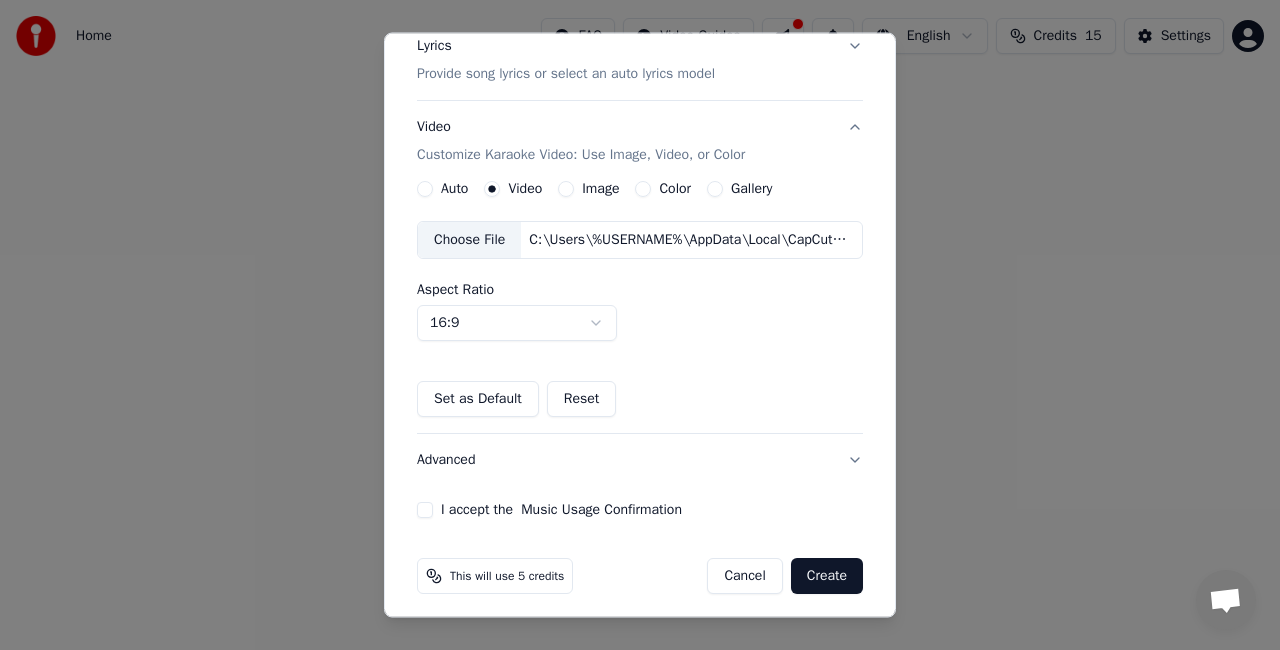 scroll, scrollTop: 270, scrollLeft: 0, axis: vertical 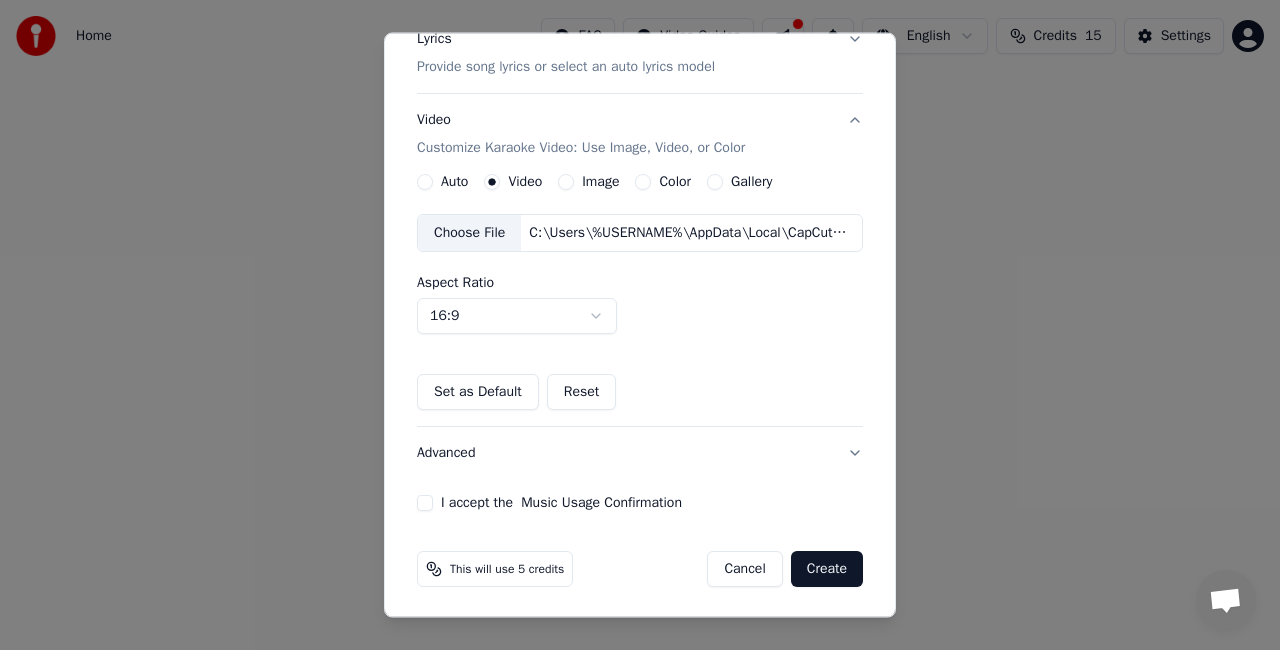 click on "I accept the   Music Usage Confirmation" at bounding box center [425, 503] 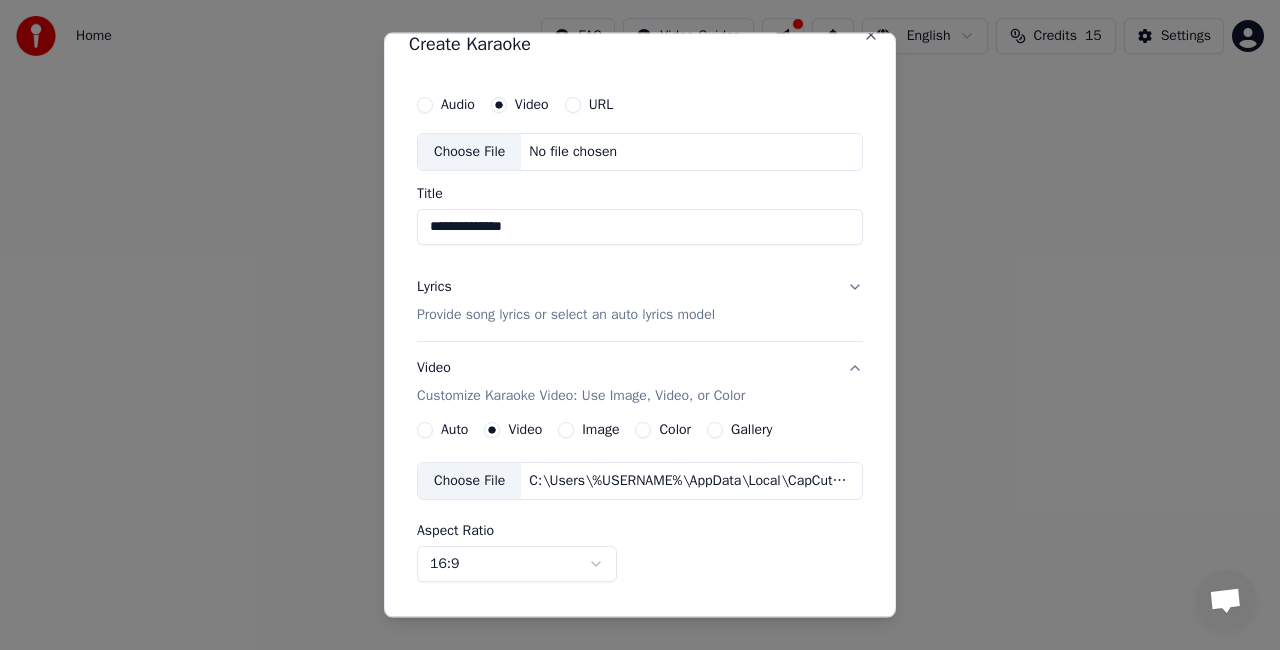 scroll, scrollTop: 0, scrollLeft: 0, axis: both 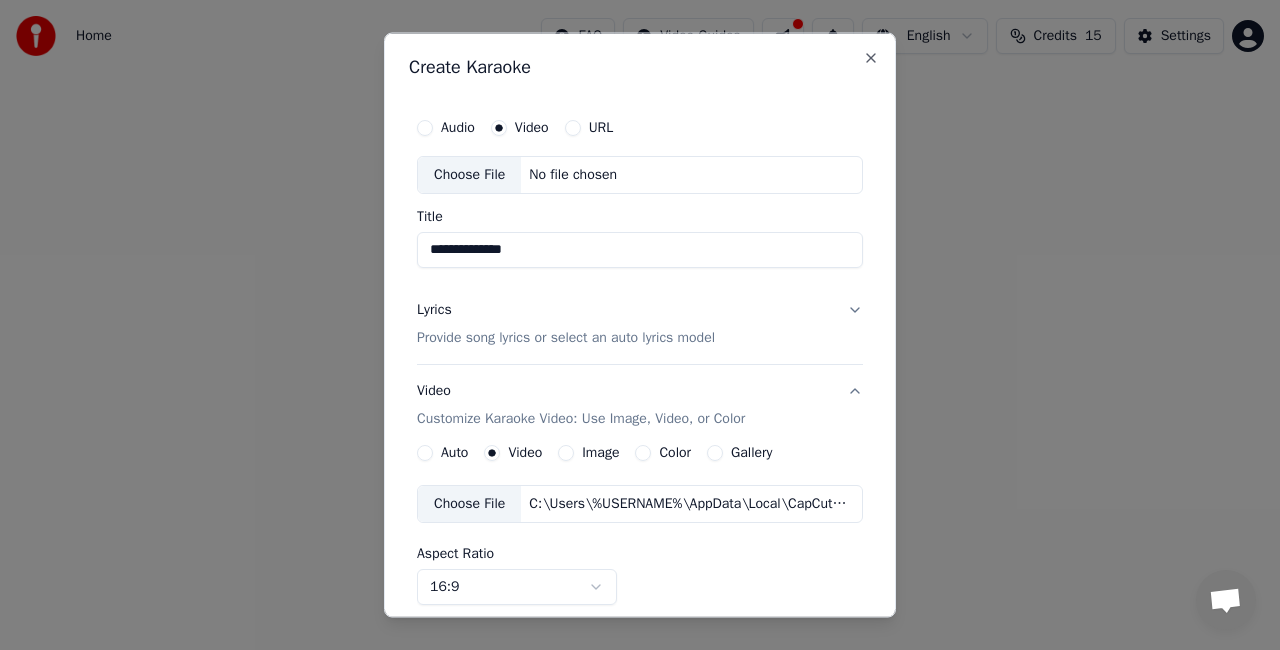 click on "Audio" at bounding box center (425, 128) 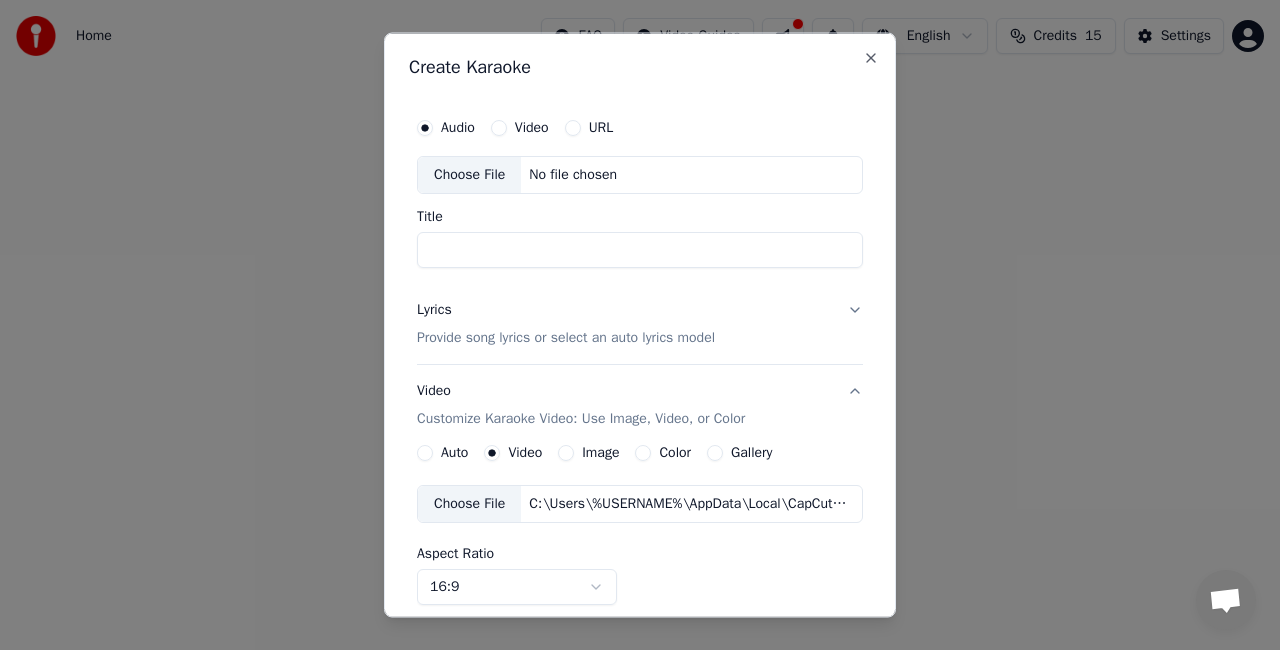 click on "Title" at bounding box center (640, 249) 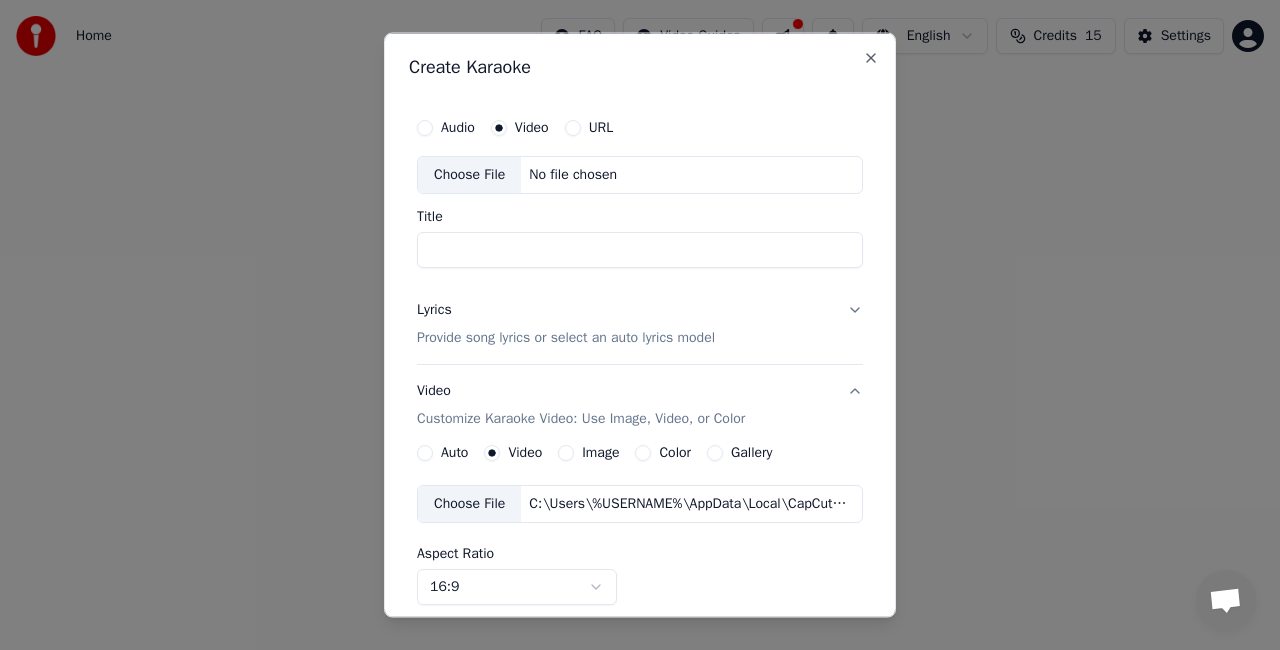 scroll, scrollTop: 1, scrollLeft: 0, axis: vertical 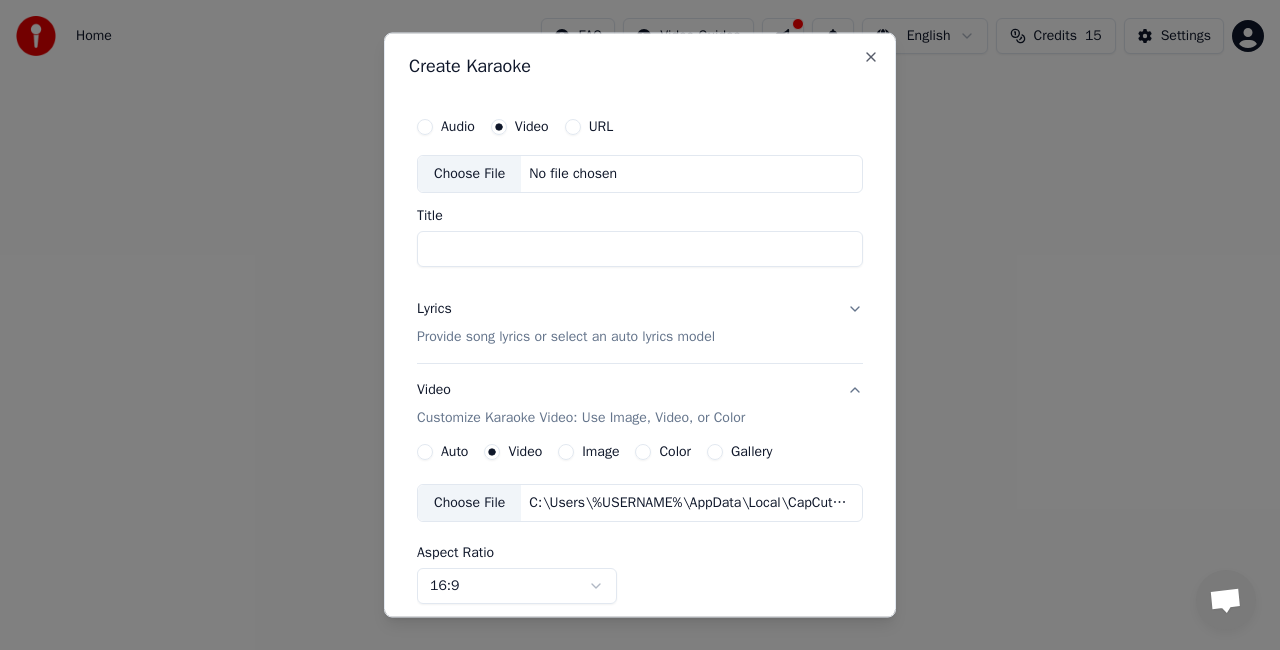 click on "Title" at bounding box center (640, 248) 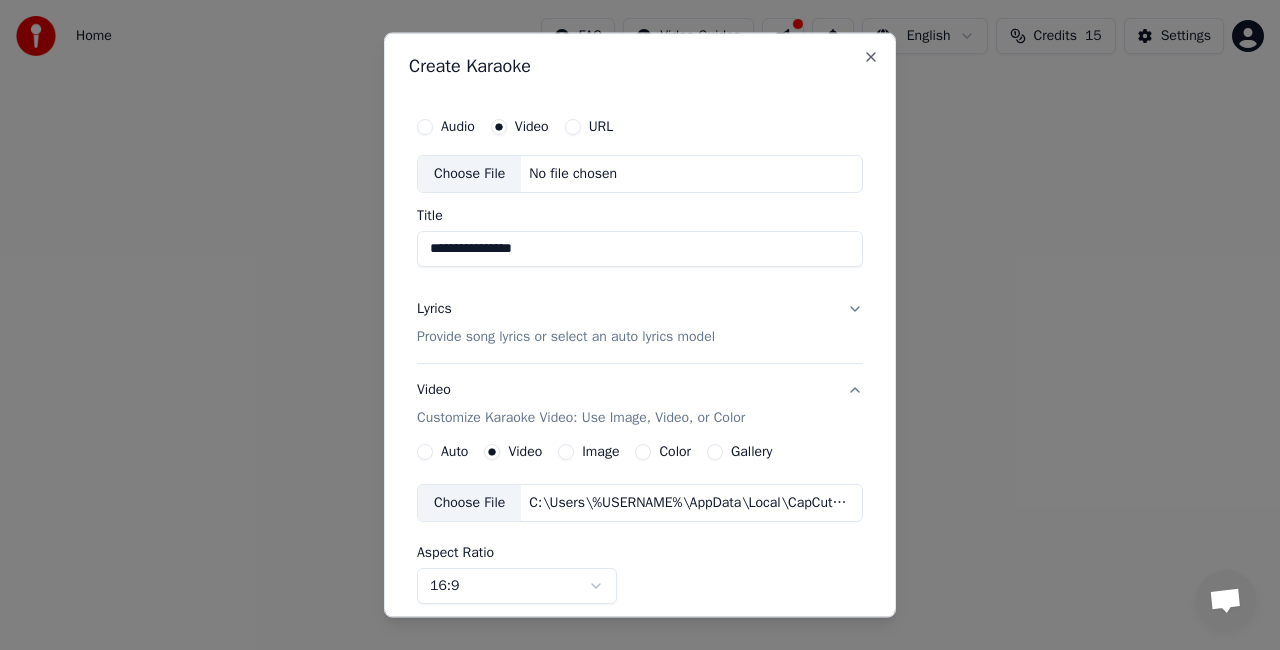 click on "Audio" at bounding box center (458, 127) 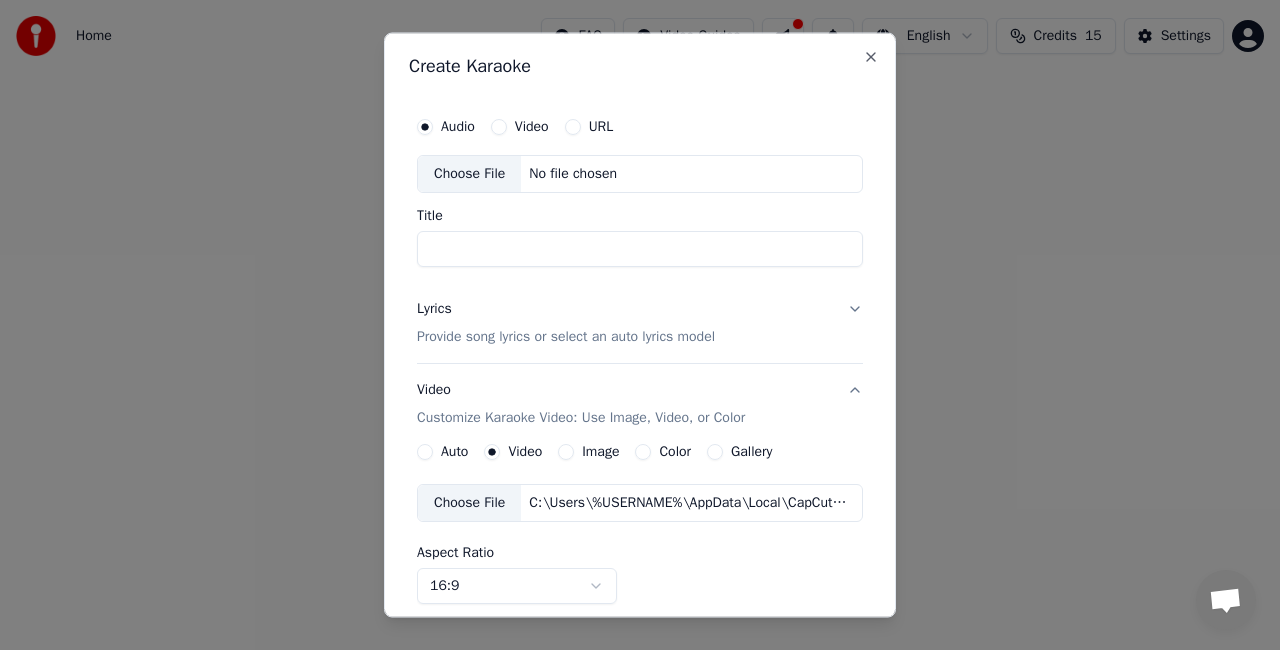click on "Title" at bounding box center [640, 248] 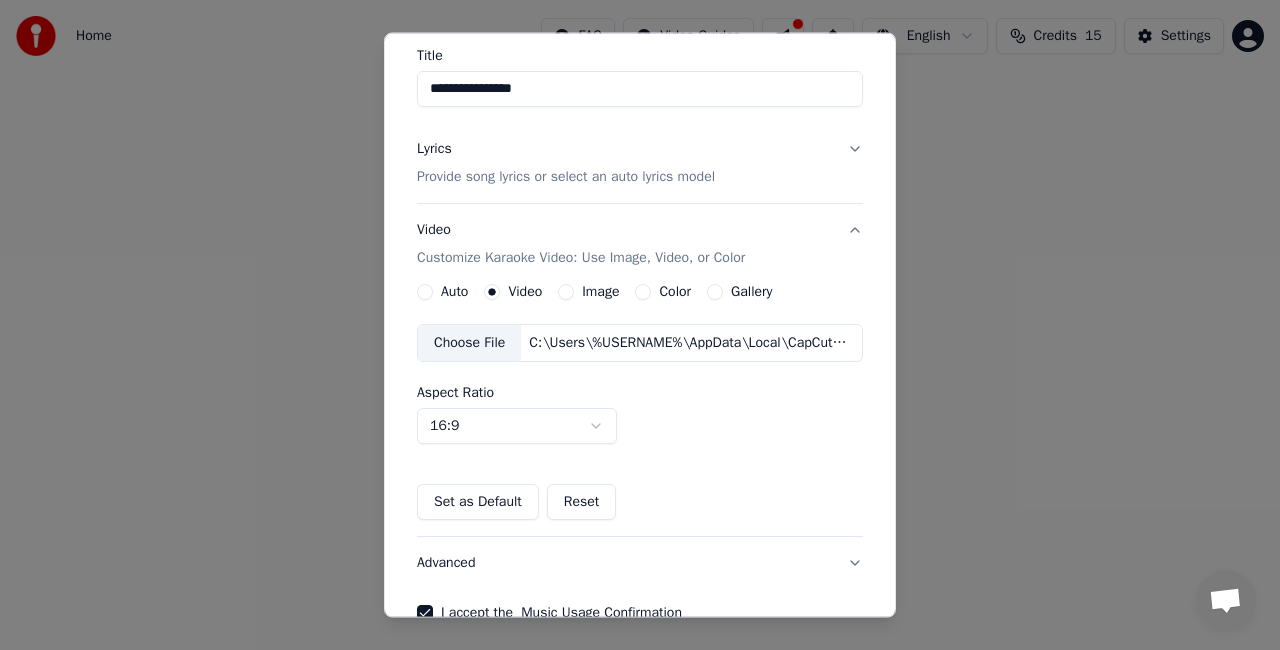 scroll, scrollTop: 149, scrollLeft: 0, axis: vertical 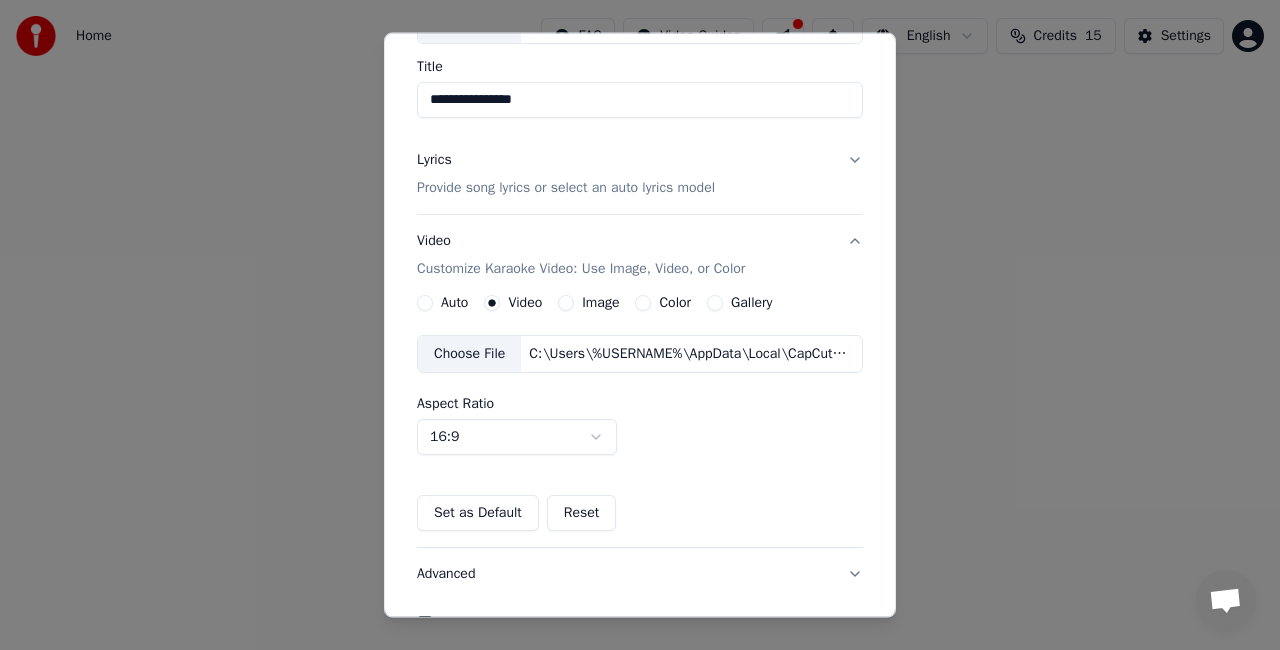 type on "**********" 